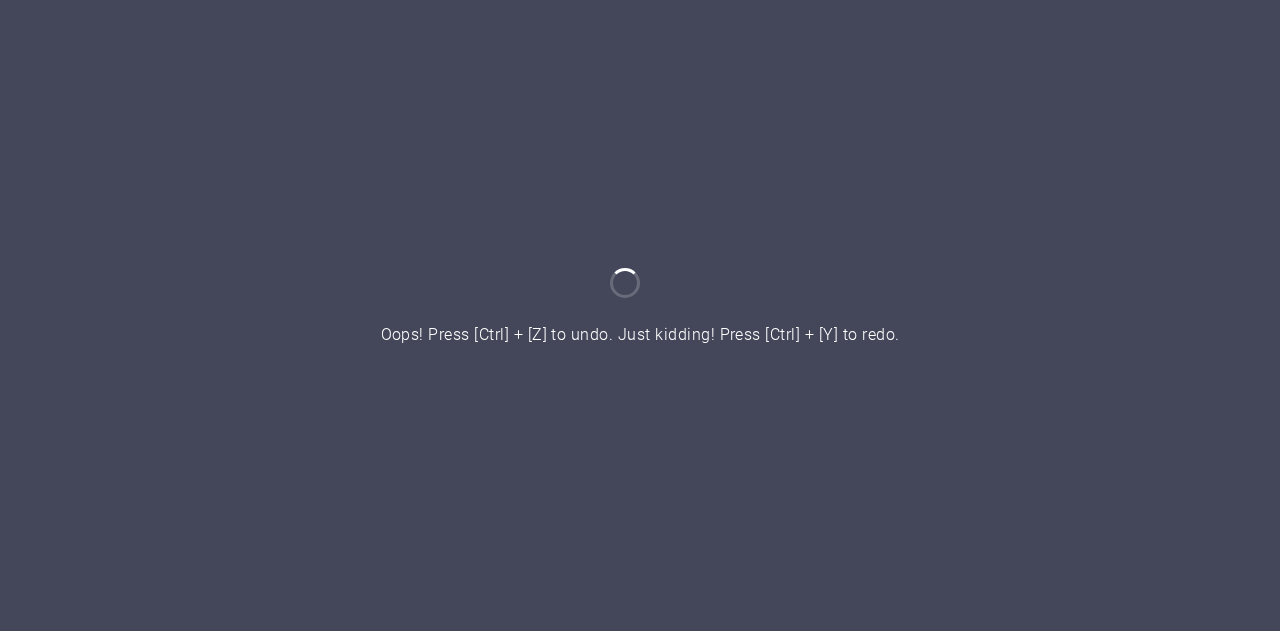 scroll, scrollTop: 0, scrollLeft: 0, axis: both 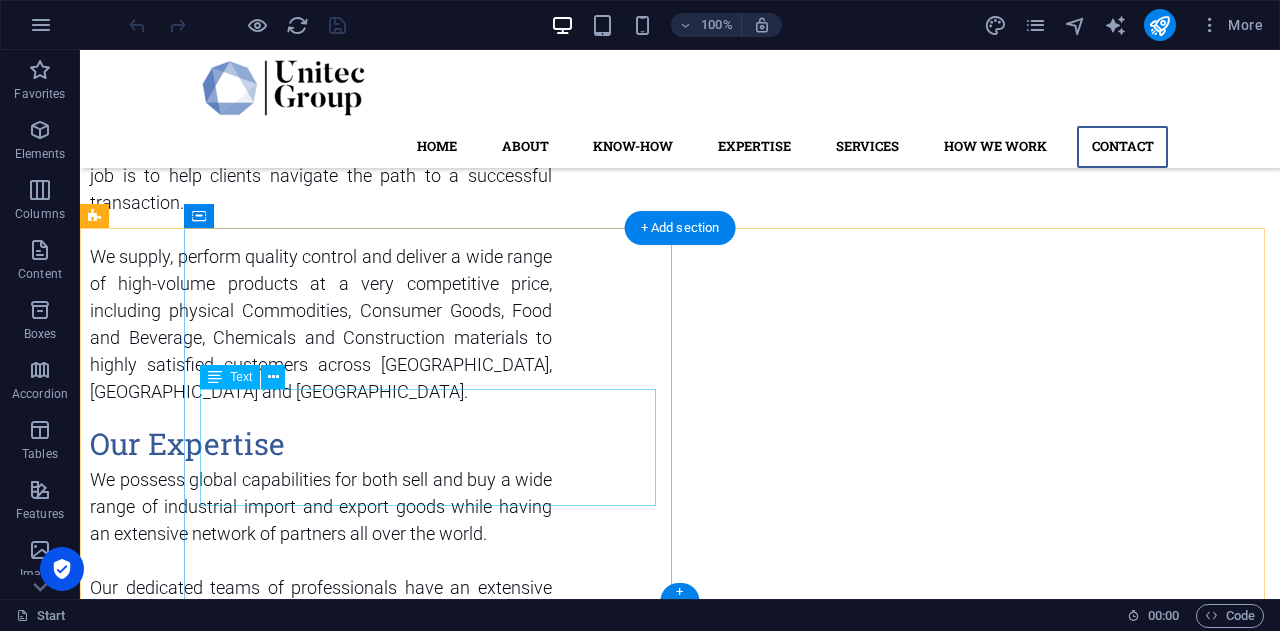 click on "[DOMAIN_NAME] [STREET_ADDRESS] +1-123-456-7890 [EMAIL_ADDRESS] Legal Notice  |  Privacy" at bounding box center [436, 2642] 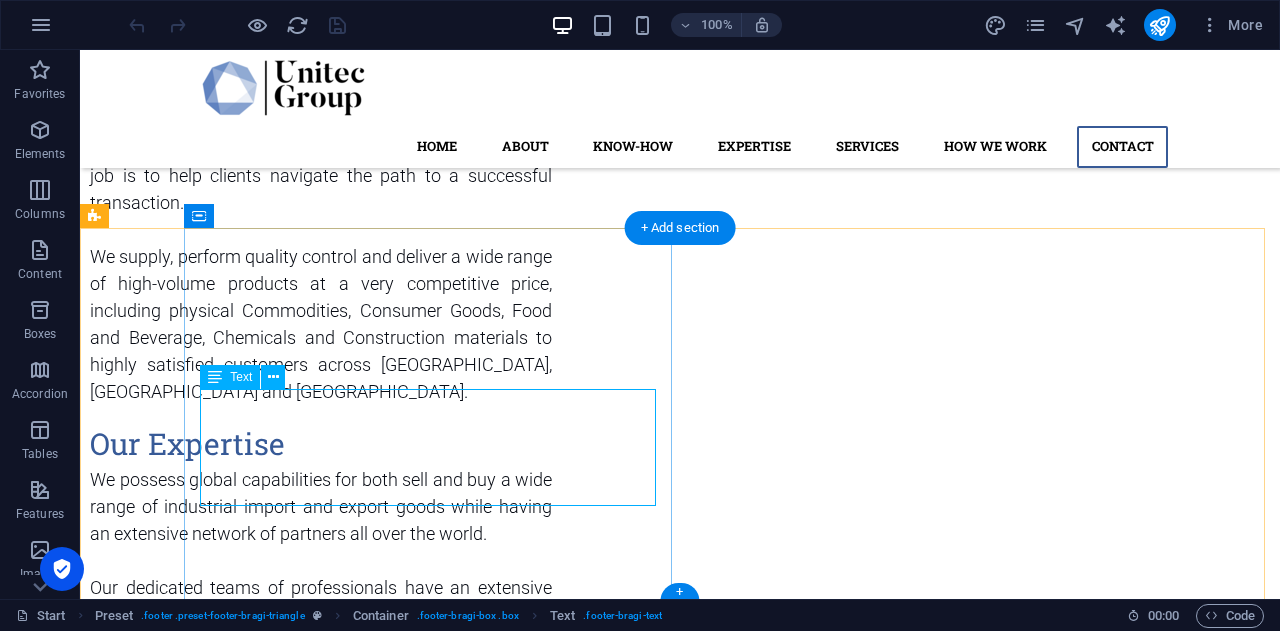 click on "[DOMAIN_NAME] [STREET_ADDRESS] +1-123-456-7890 [EMAIL_ADDRESS] Legal Notice  |  Privacy" at bounding box center (436, 2642) 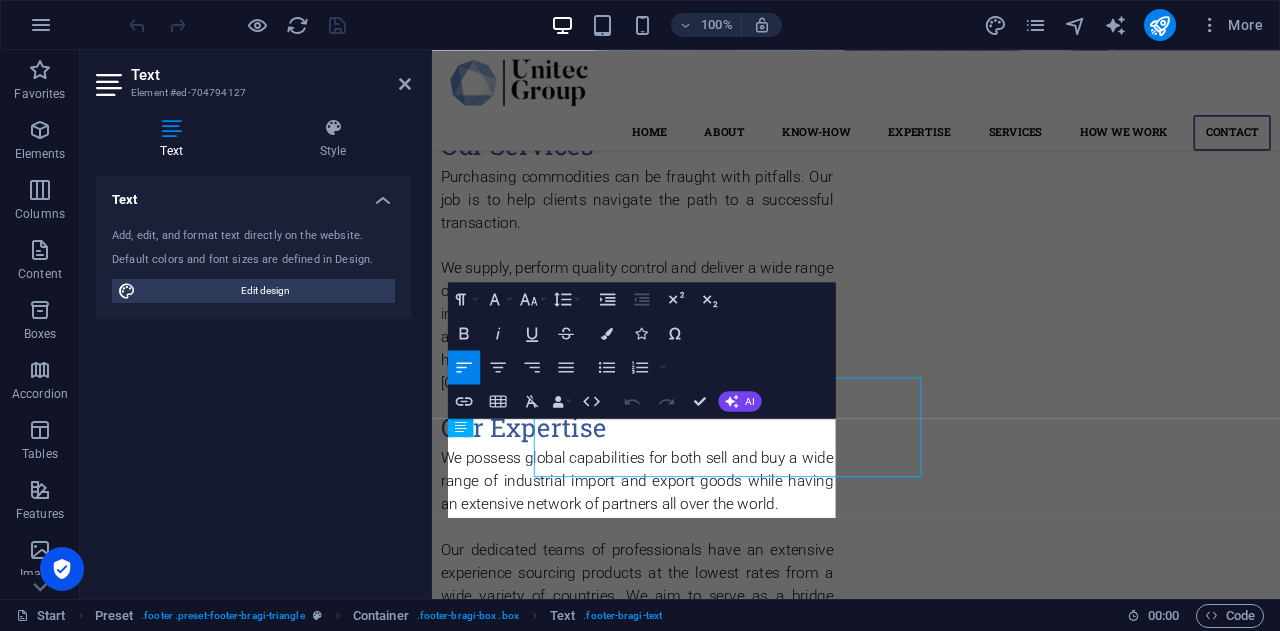 scroll, scrollTop: 3809, scrollLeft: 0, axis: vertical 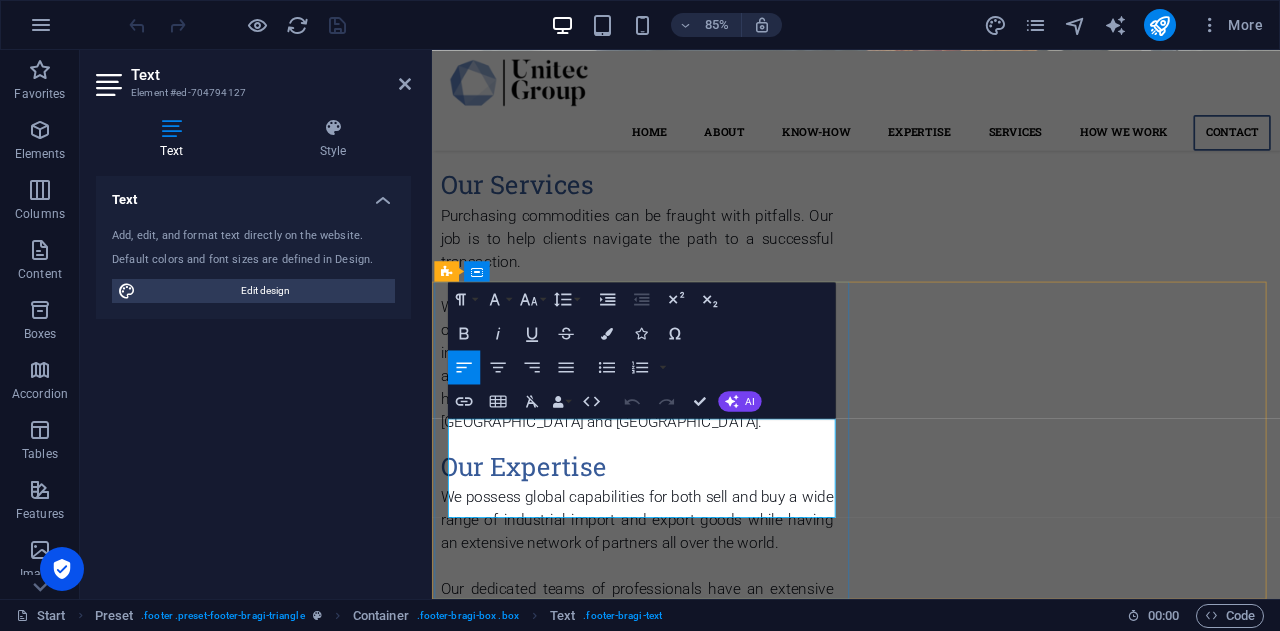 click on "[EMAIL_ADDRESS]" at bounding box center [697, 2767] 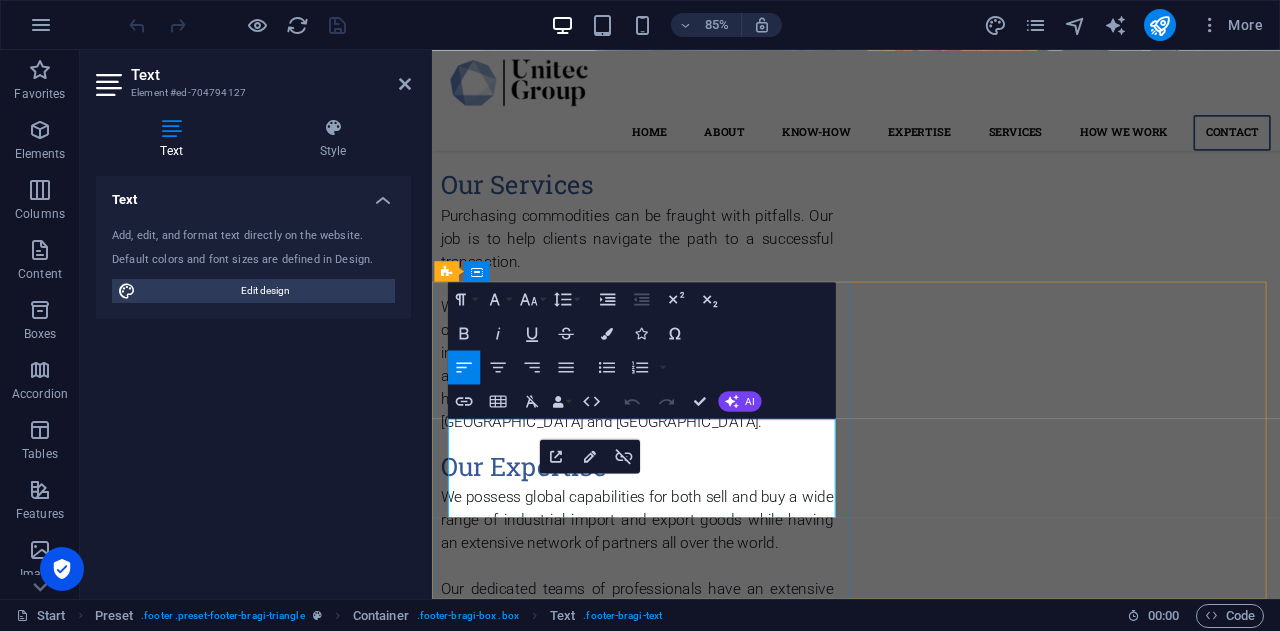 drag, startPoint x: 747, startPoint y: 569, endPoint x: 475, endPoint y: 571, distance: 272.00735 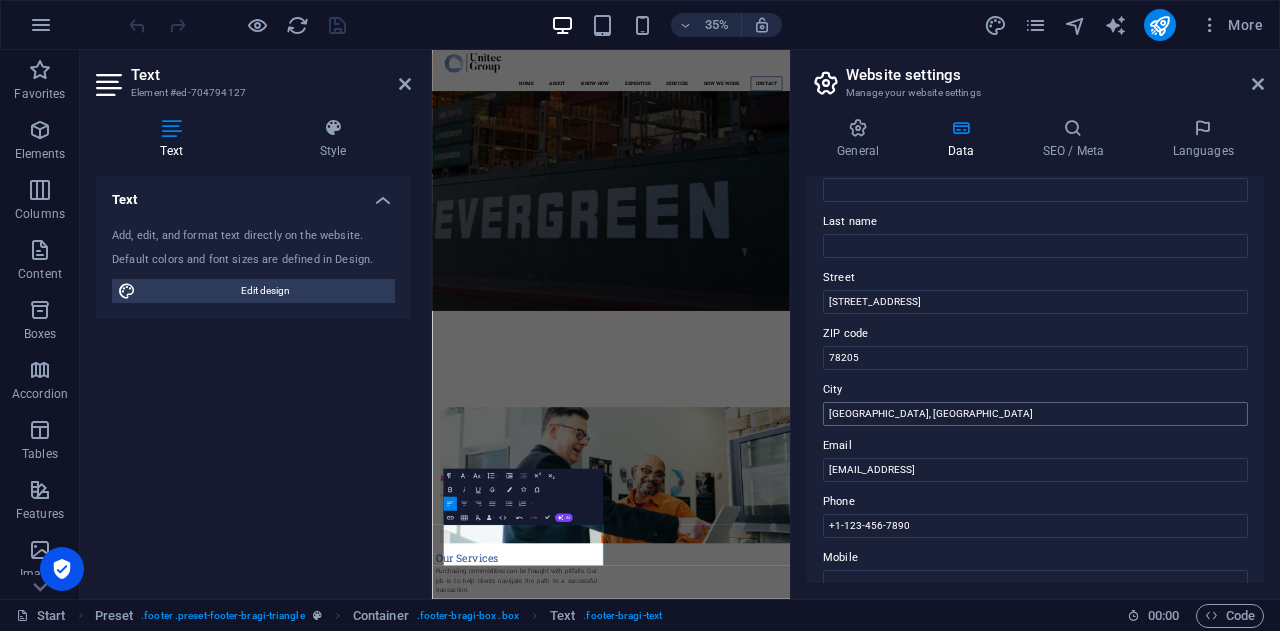 scroll, scrollTop: 143, scrollLeft: 0, axis: vertical 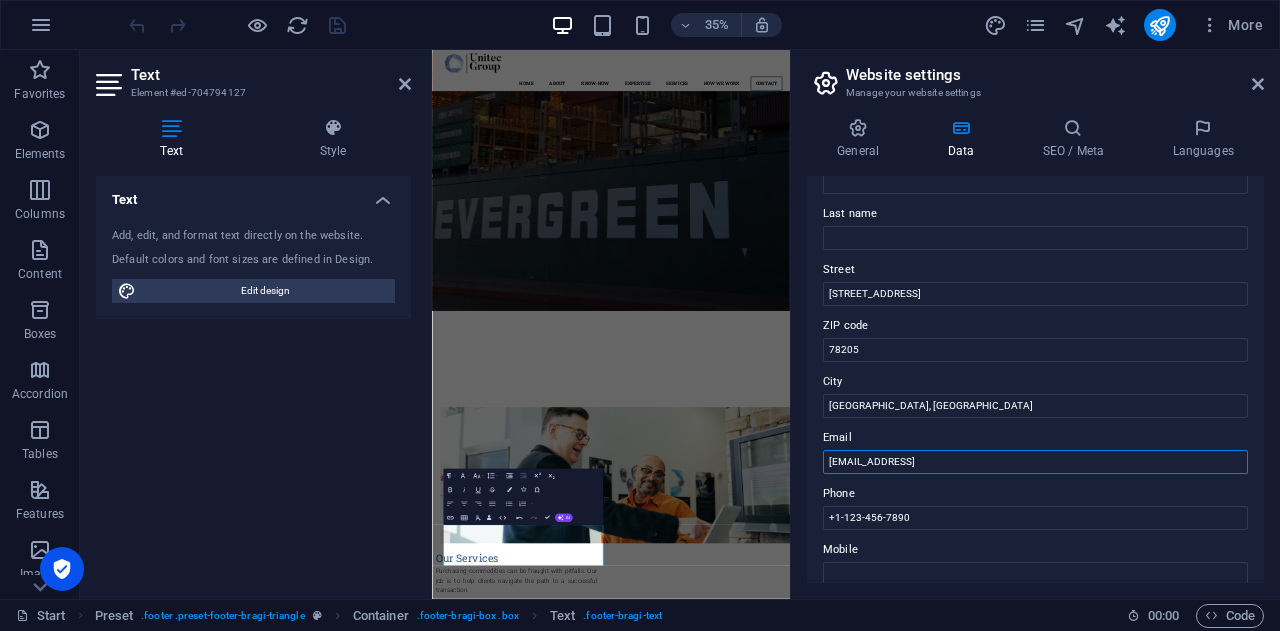 drag, startPoint x: 1075, startPoint y: 451, endPoint x: 806, endPoint y: 453, distance: 269.00745 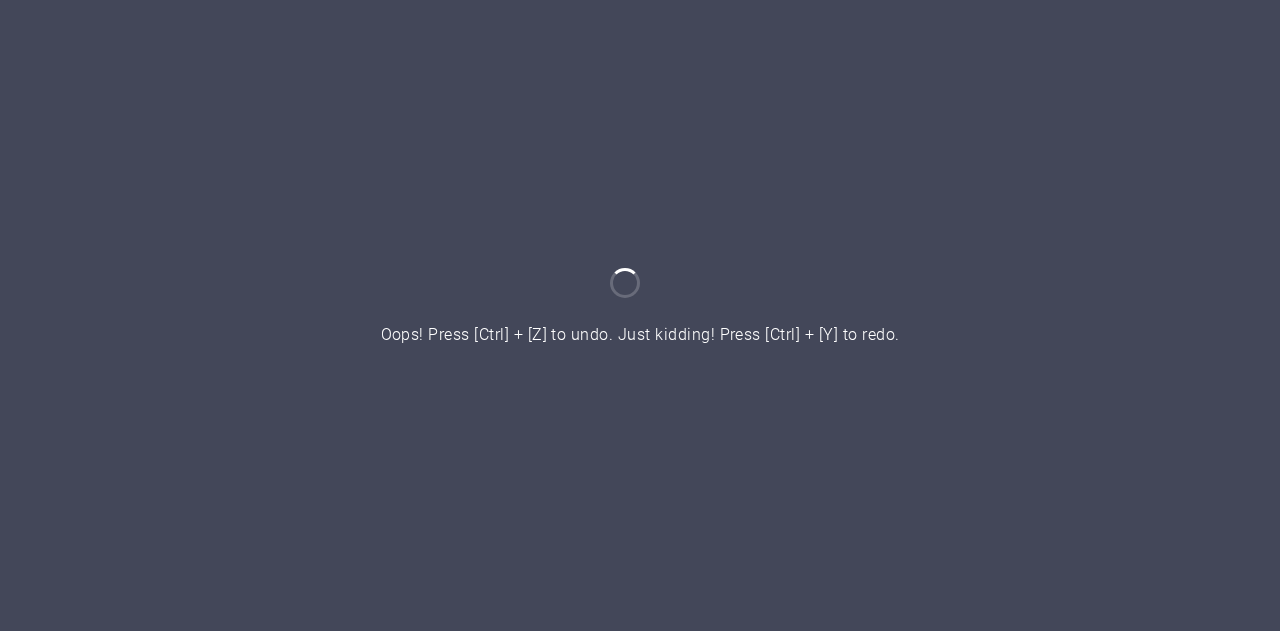 scroll, scrollTop: 0, scrollLeft: 0, axis: both 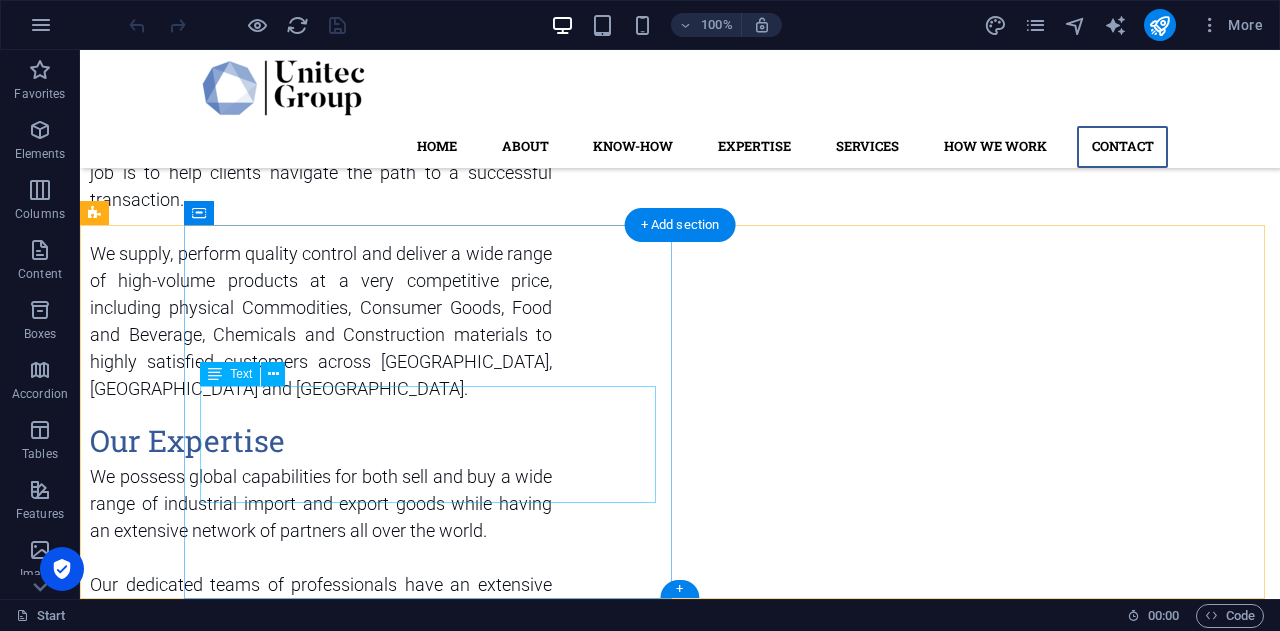 click on "[DOMAIN_NAME] [STREET_ADDRESS] +1-123-456-7890 [EMAIL_ADDRESS] Legal Notice  |  Privacy" at bounding box center (436, 2639) 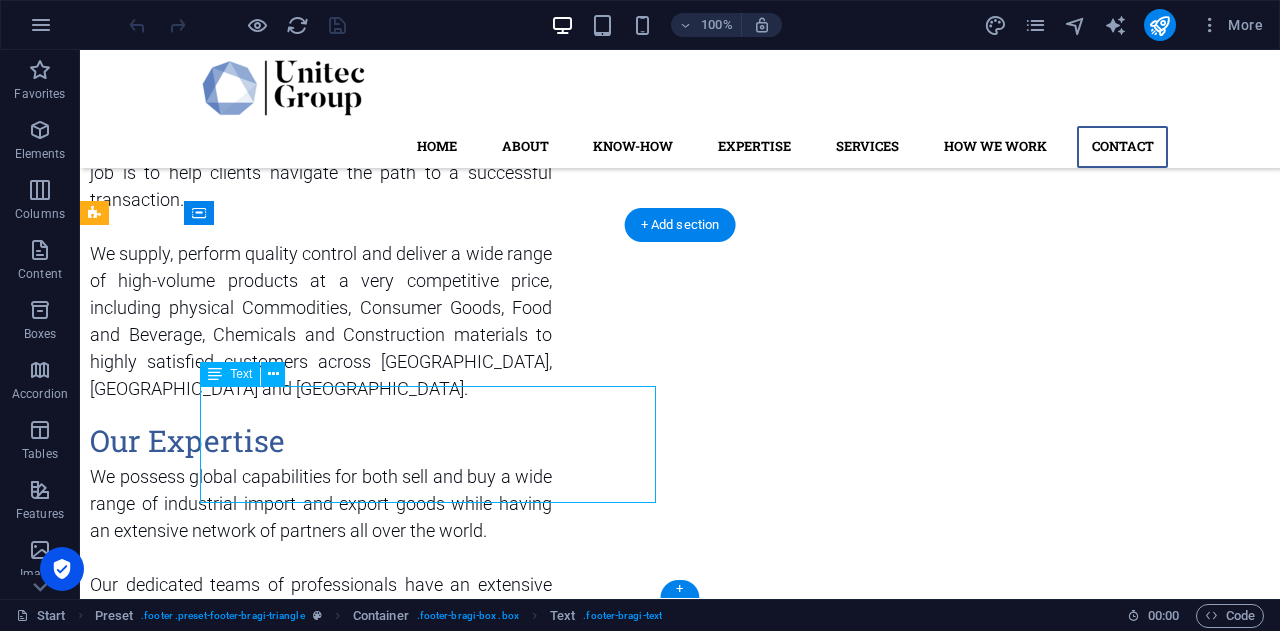 click on "[DOMAIN_NAME] [STREET_ADDRESS] +1-123-456-7890 [EMAIL_ADDRESS] Legal Notice  |  Privacy" at bounding box center [436, 2639] 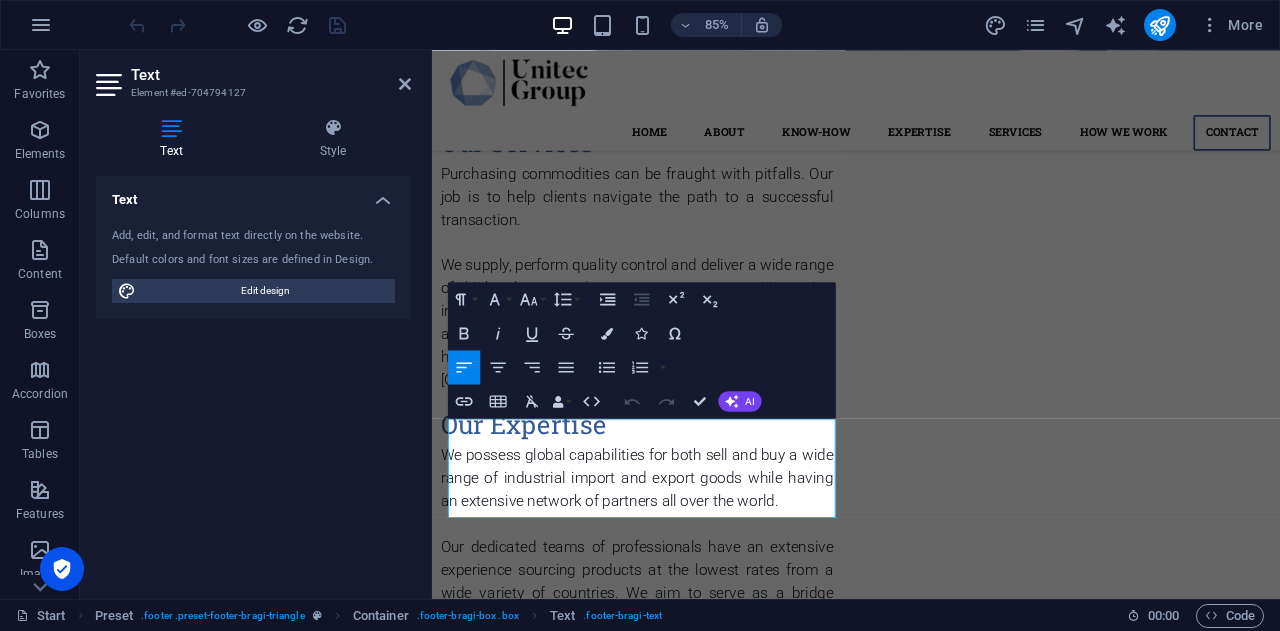 scroll, scrollTop: 3809, scrollLeft: 0, axis: vertical 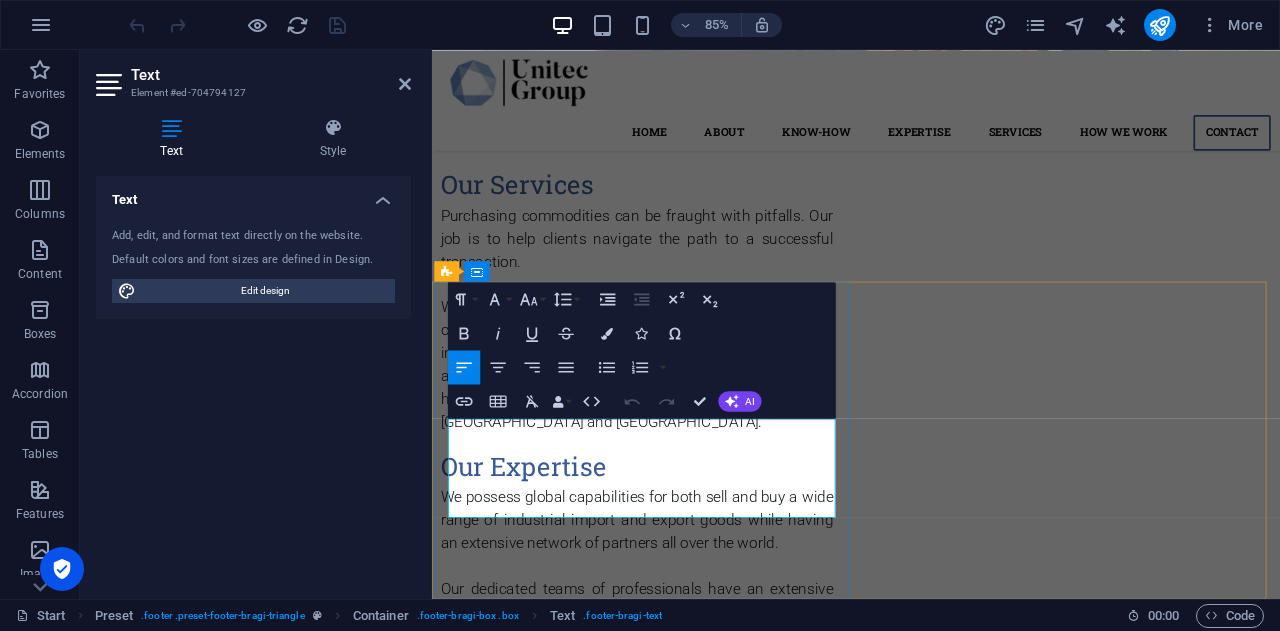 click on "[EMAIL_ADDRESS]" at bounding box center (511, 2766) 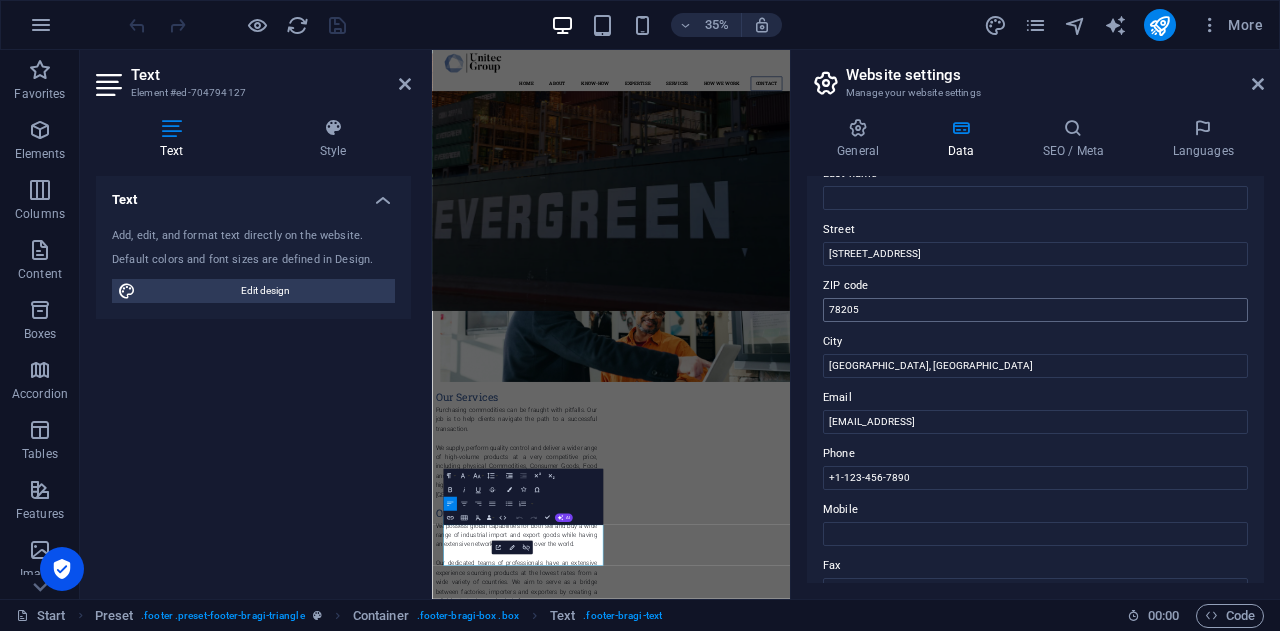 scroll, scrollTop: 186, scrollLeft: 0, axis: vertical 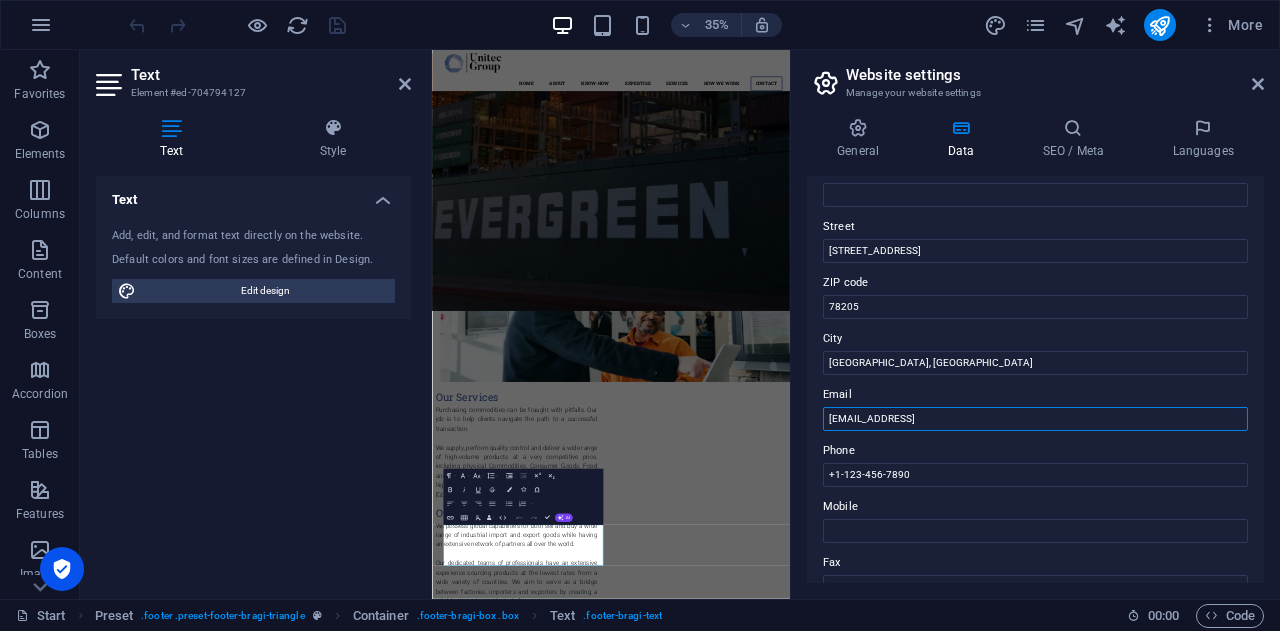 drag, startPoint x: 1068, startPoint y: 413, endPoint x: 795, endPoint y: 423, distance: 273.18307 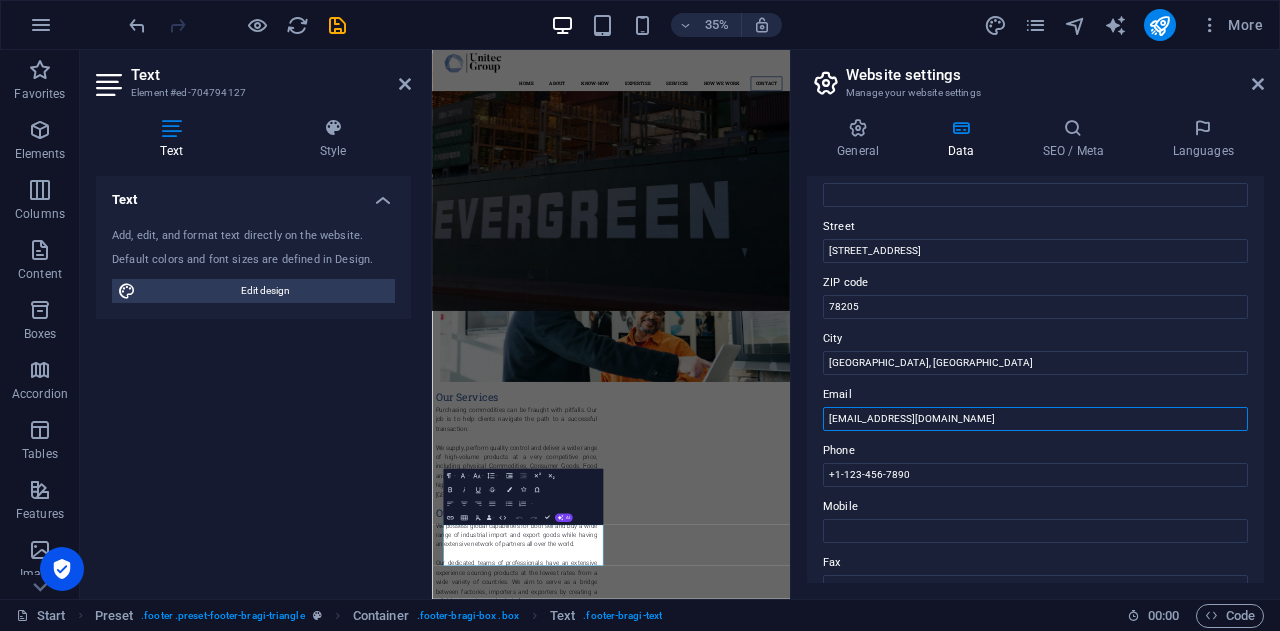 type on "info@unitecgroups.com" 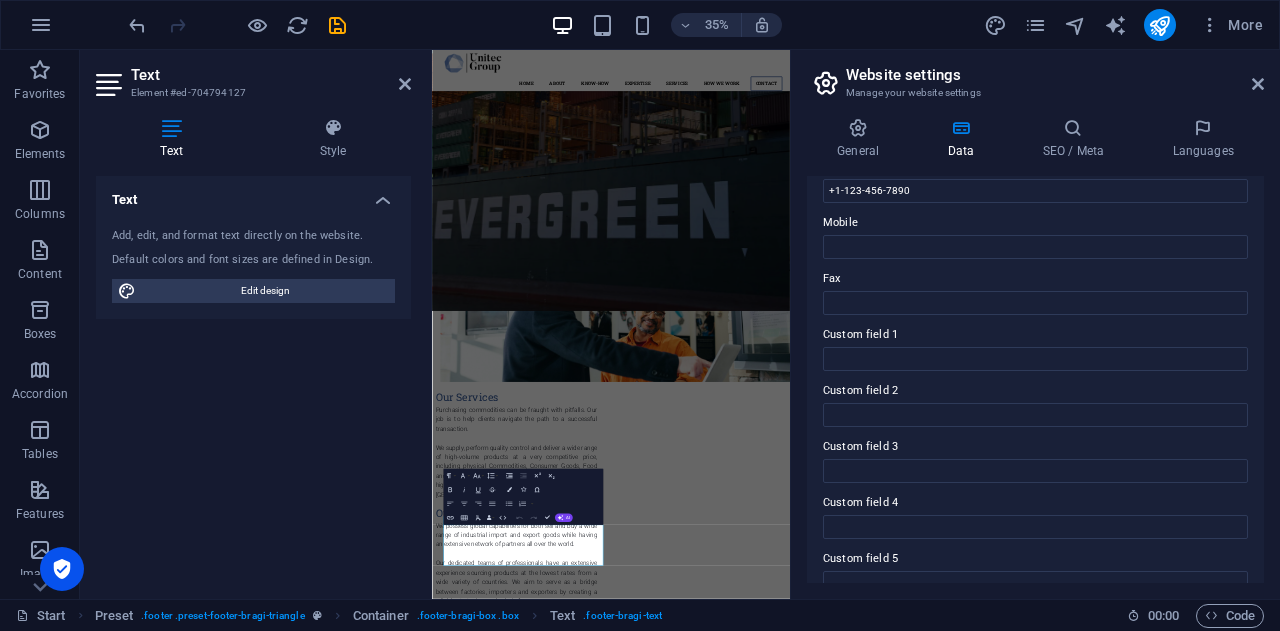 scroll, scrollTop: 553, scrollLeft: 0, axis: vertical 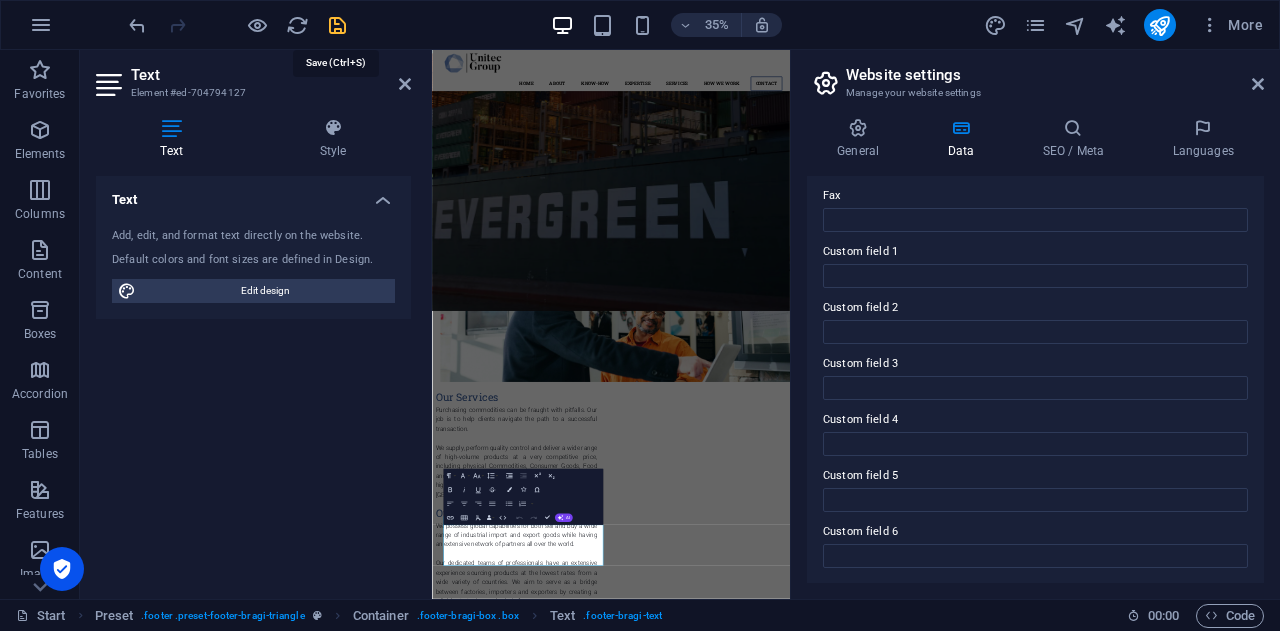click at bounding box center [337, 25] 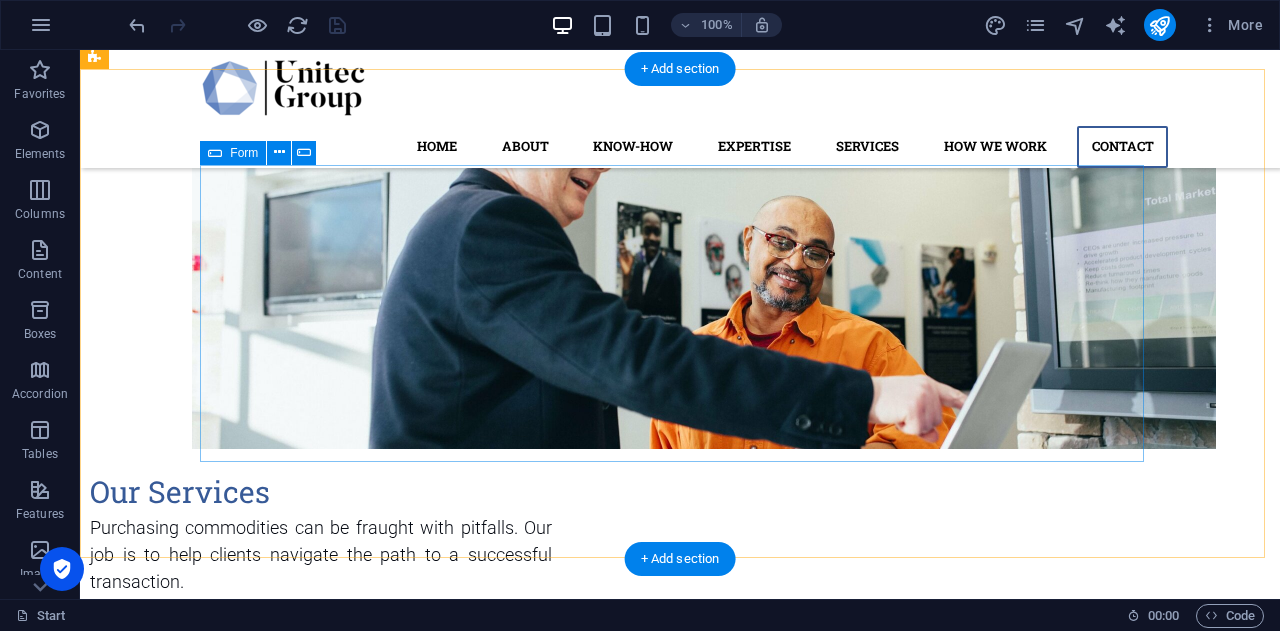 scroll, scrollTop: 3473, scrollLeft: 0, axis: vertical 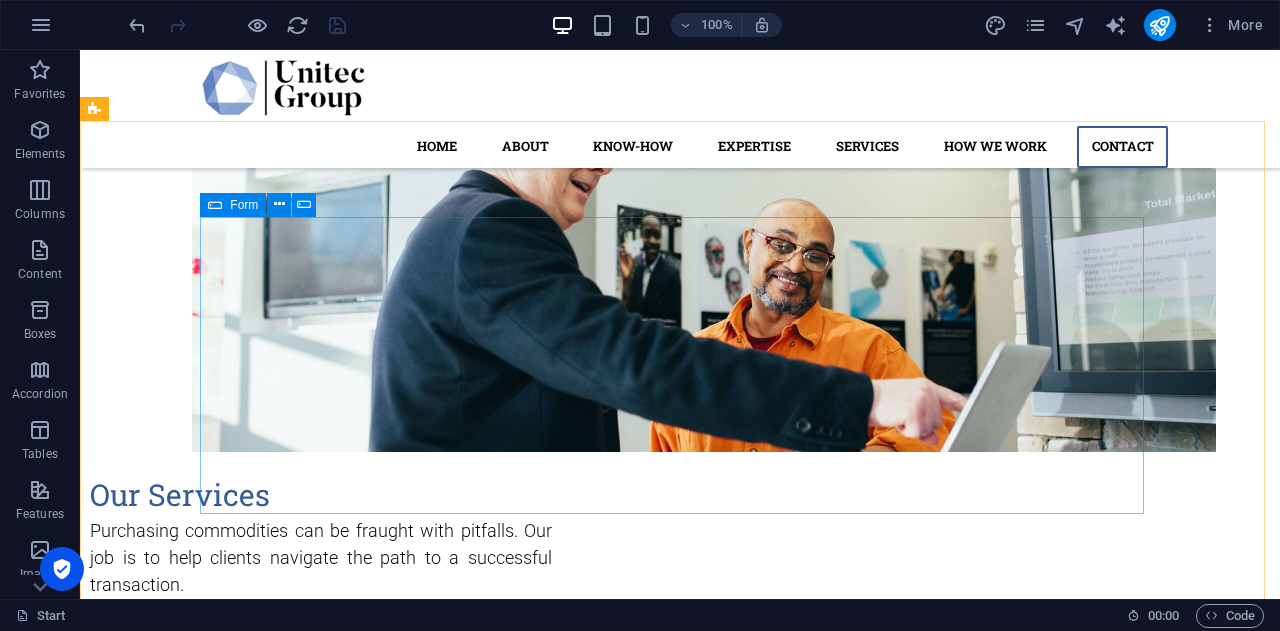 click on "Form" at bounding box center (244, 205) 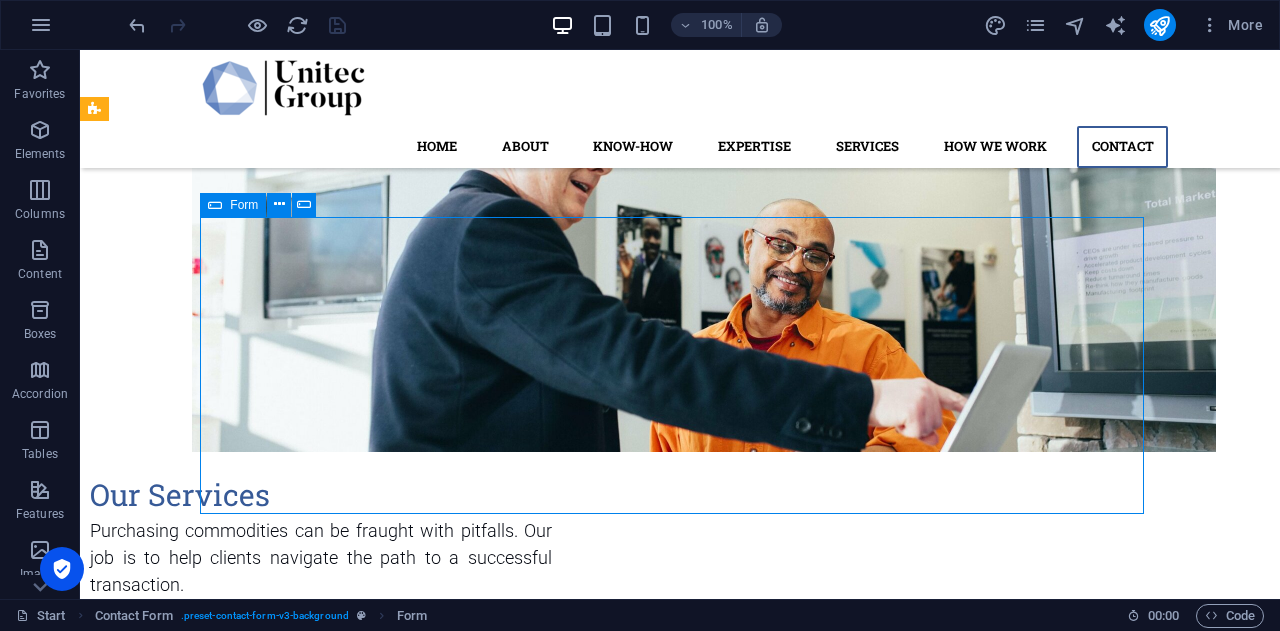 click on "Form" at bounding box center (244, 205) 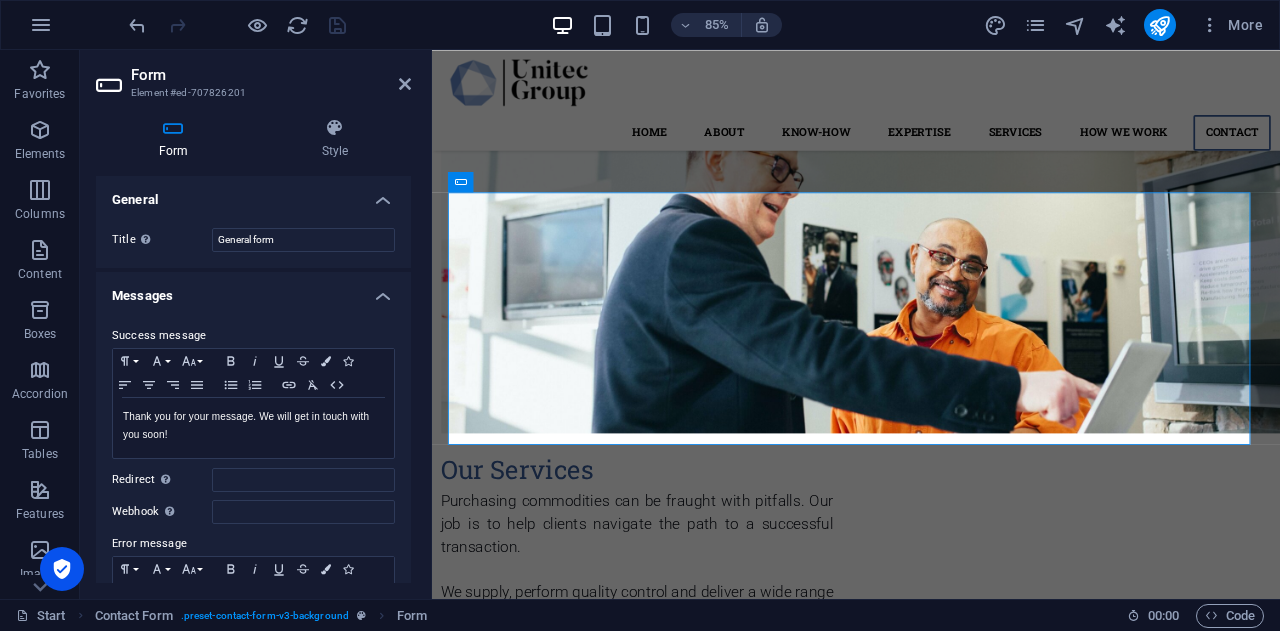 scroll, scrollTop: 3521, scrollLeft: 0, axis: vertical 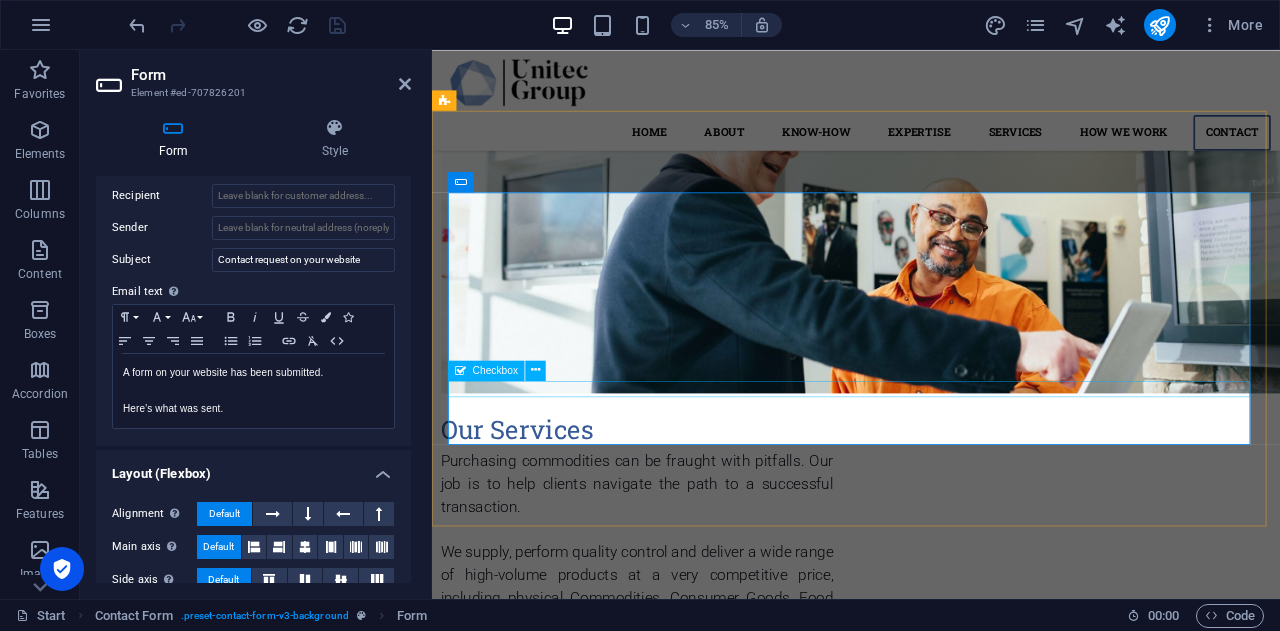 click on "{{ 'content.forms.privacy'|trans }}" at bounding box center [931, 2645] 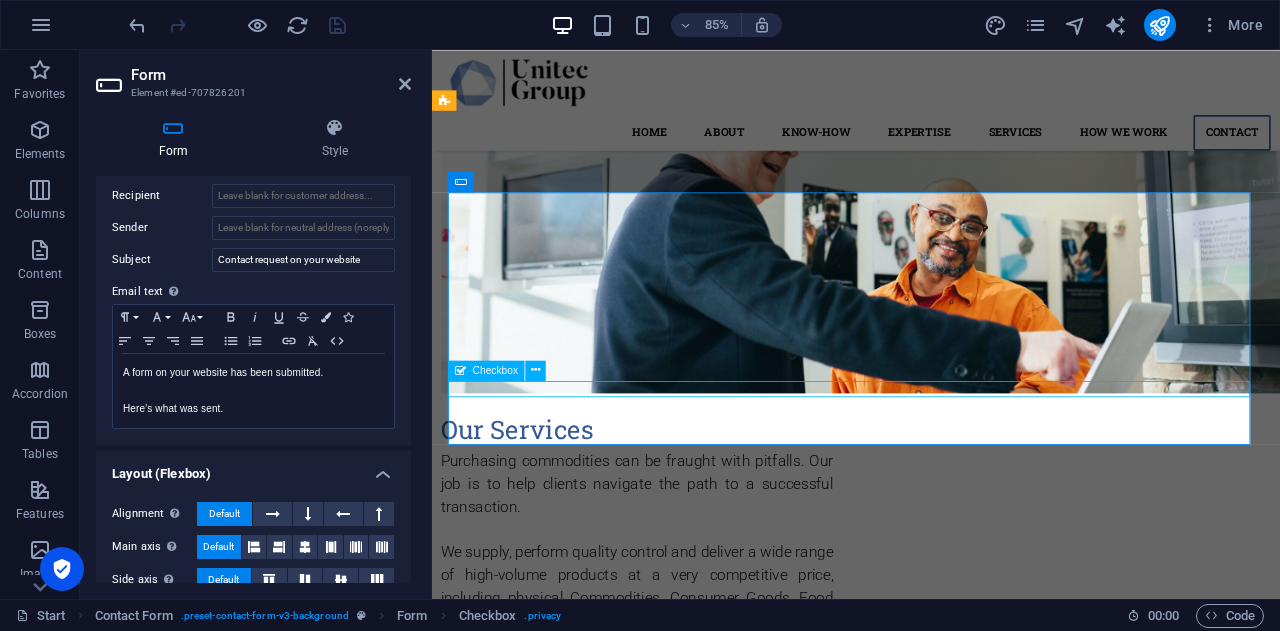 click on "{{ 'content.forms.privacy'|trans }}" at bounding box center (931, 2645) 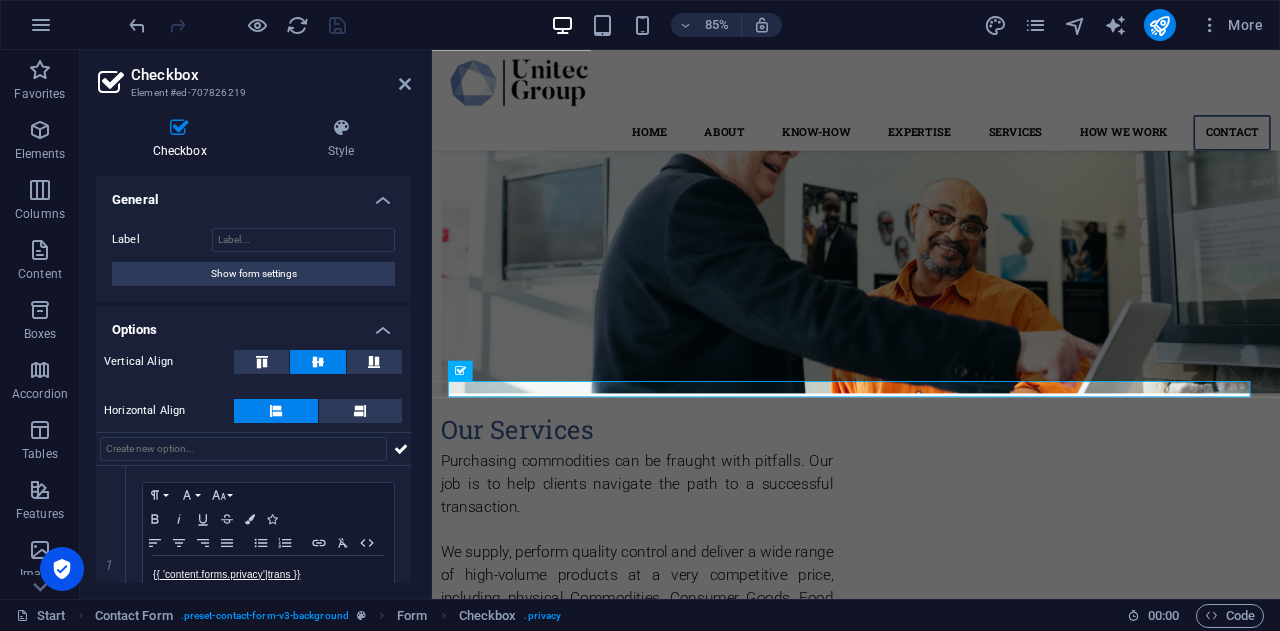scroll, scrollTop: 80, scrollLeft: 0, axis: vertical 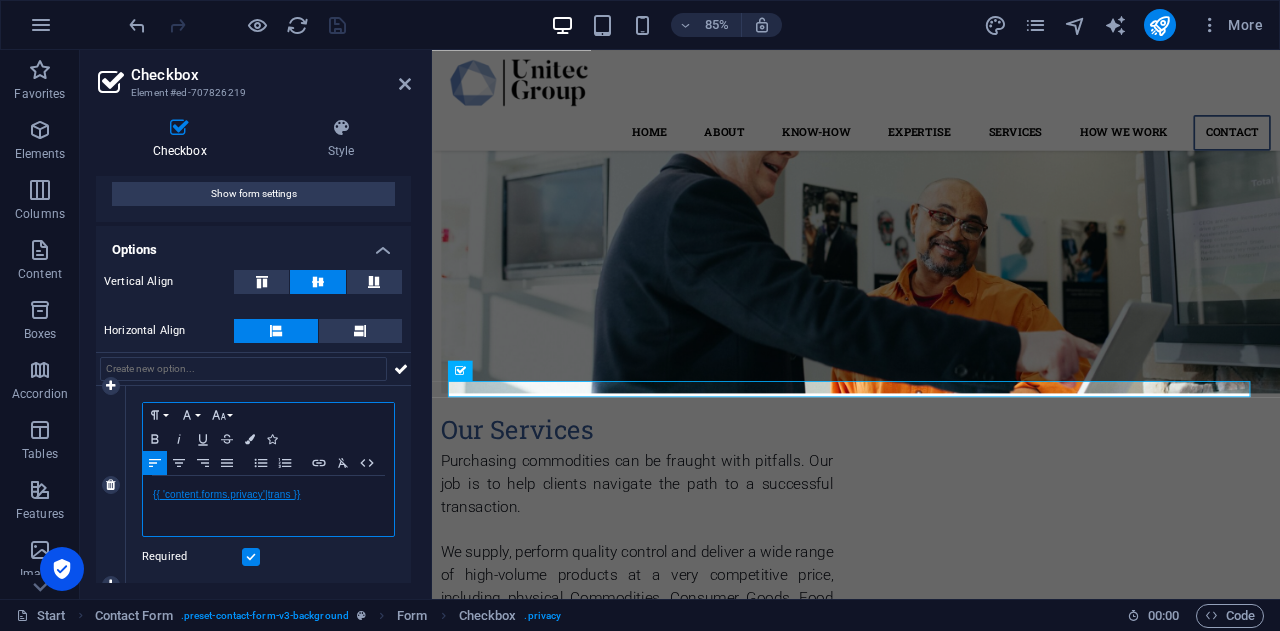 click on "{{ 'content.forms.privacy'|trans }}" at bounding box center (226, 494) 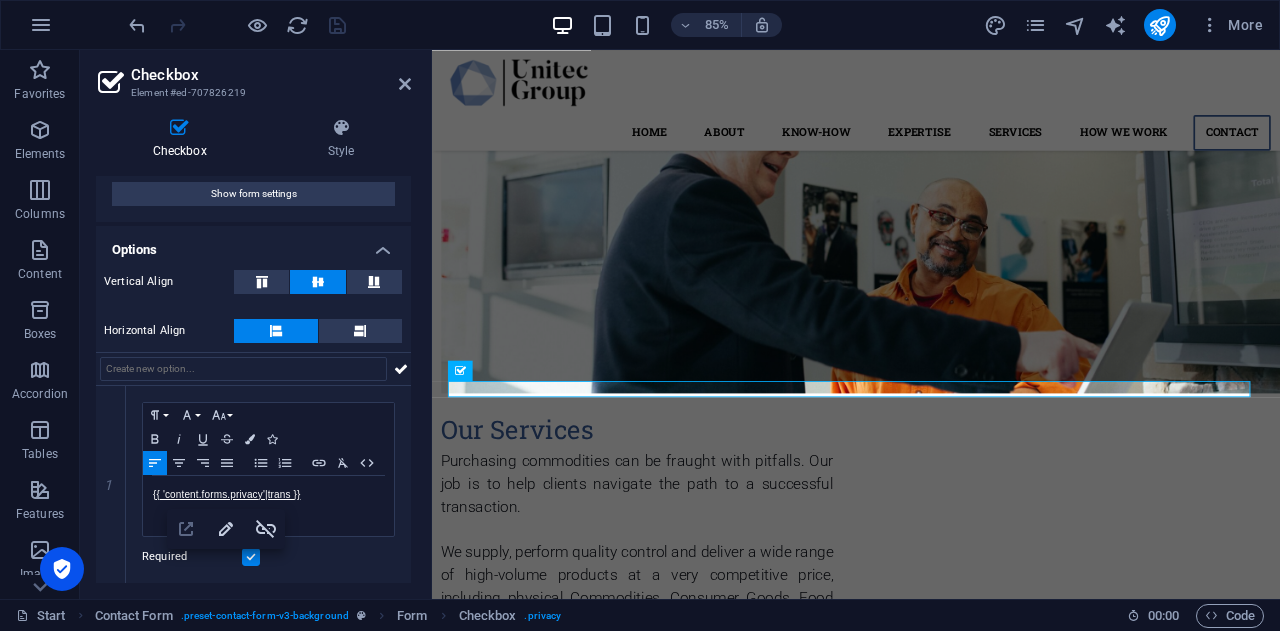 click 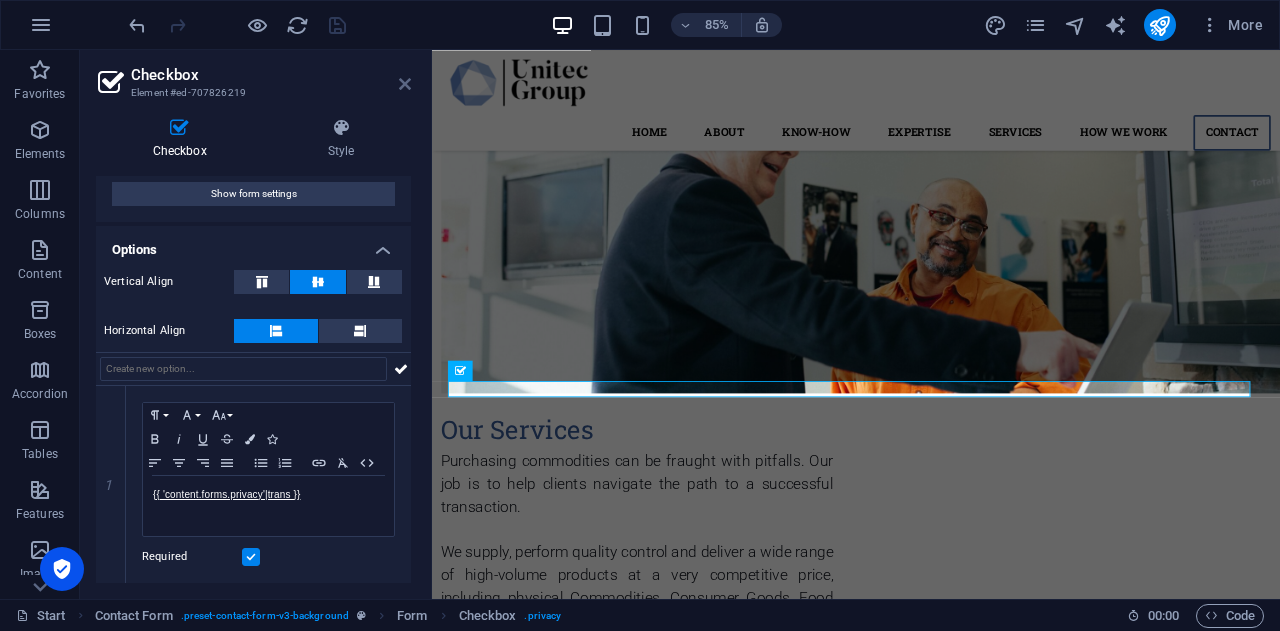 click at bounding box center [405, 84] 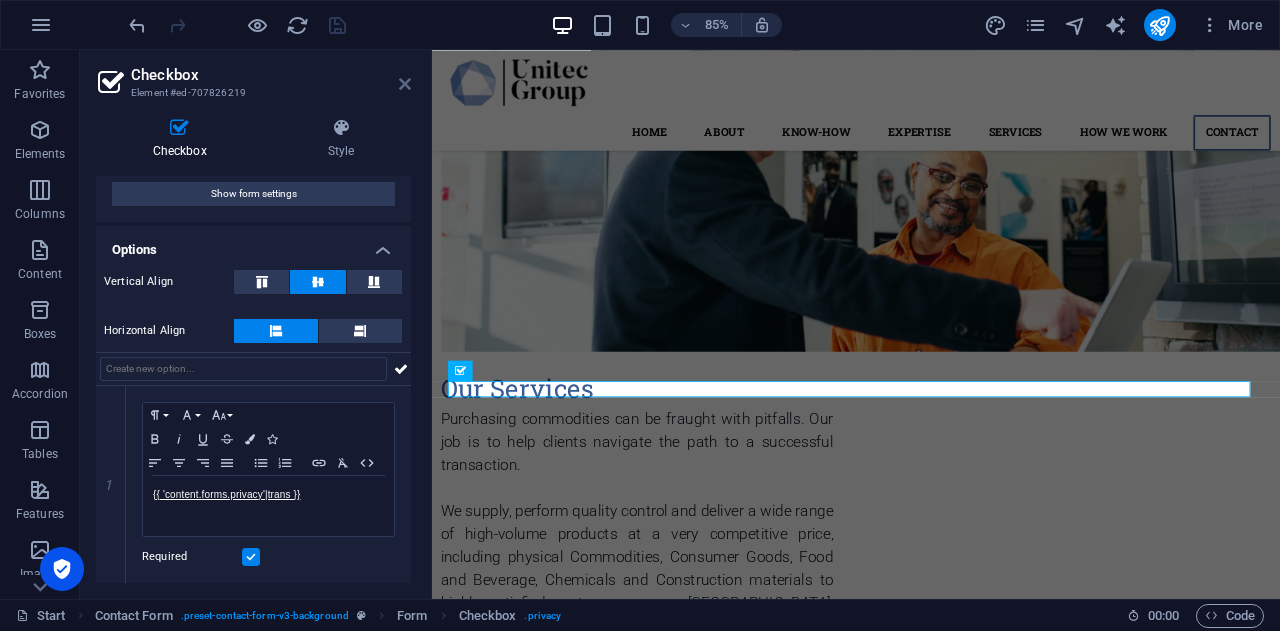 scroll, scrollTop: 3473, scrollLeft: 0, axis: vertical 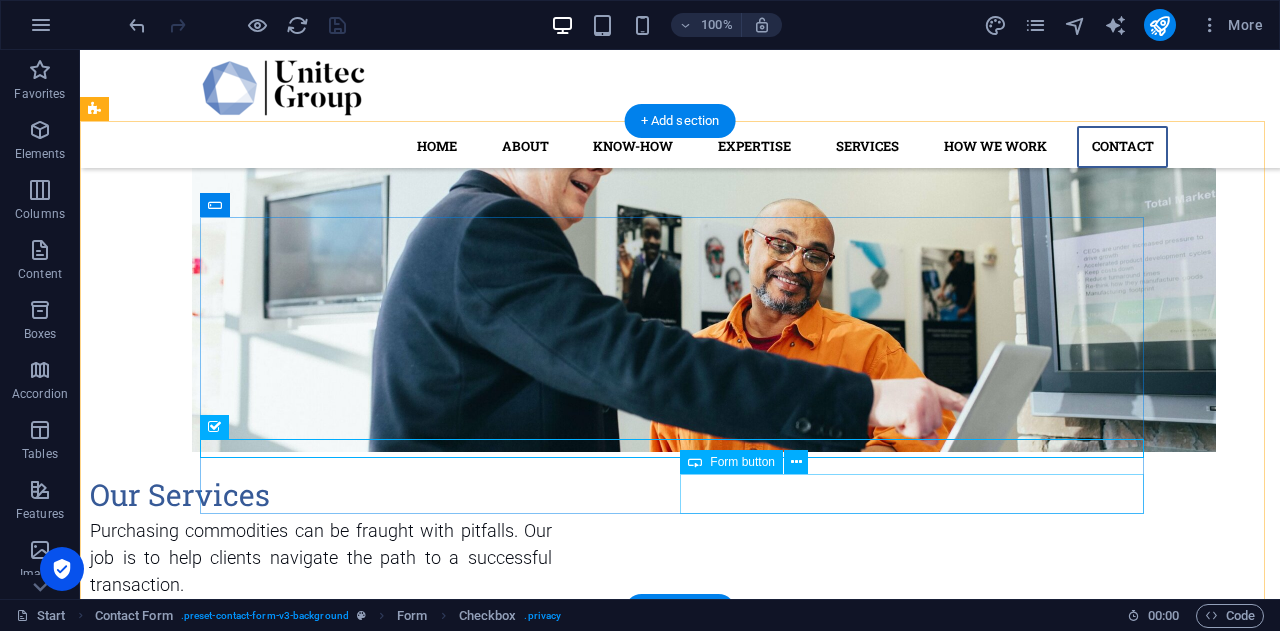 click on "Submit" at bounding box center (920, 2689) 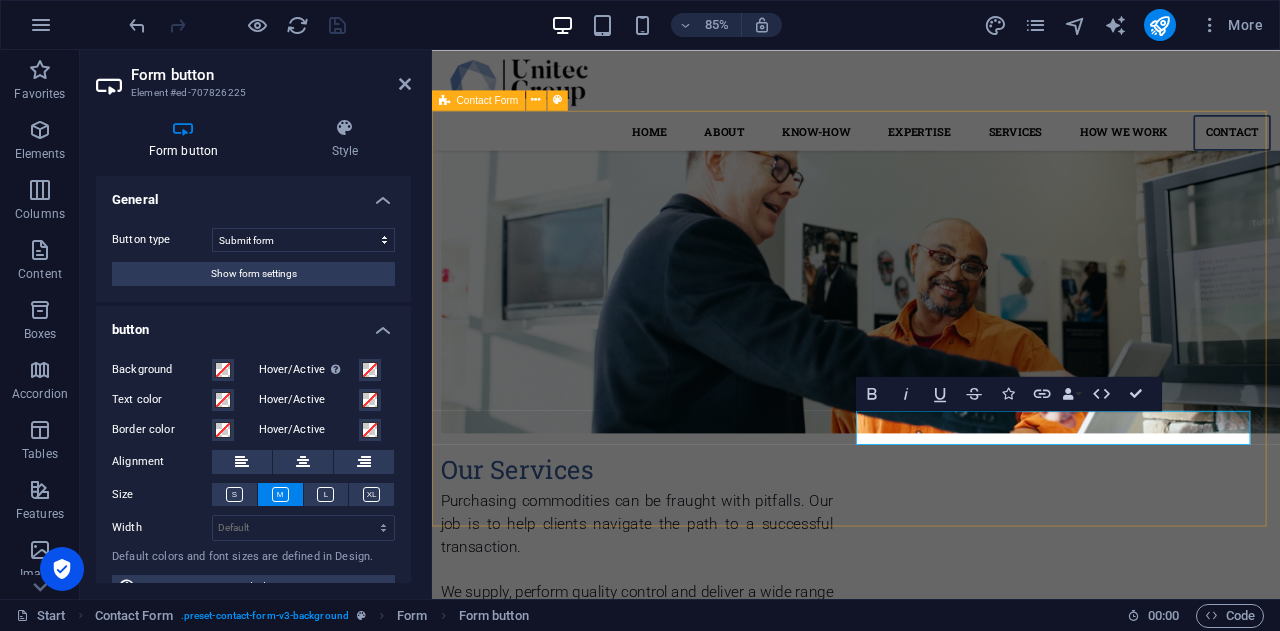 scroll, scrollTop: 3521, scrollLeft: 0, axis: vertical 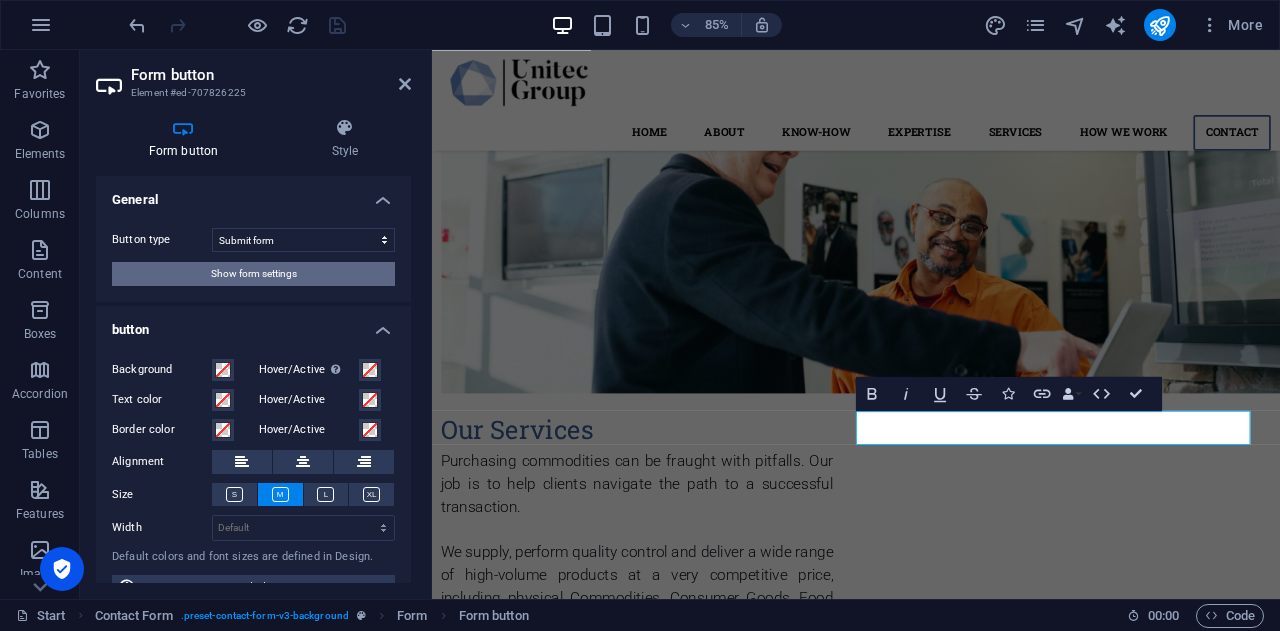 click on "Show form settings" at bounding box center [253, 274] 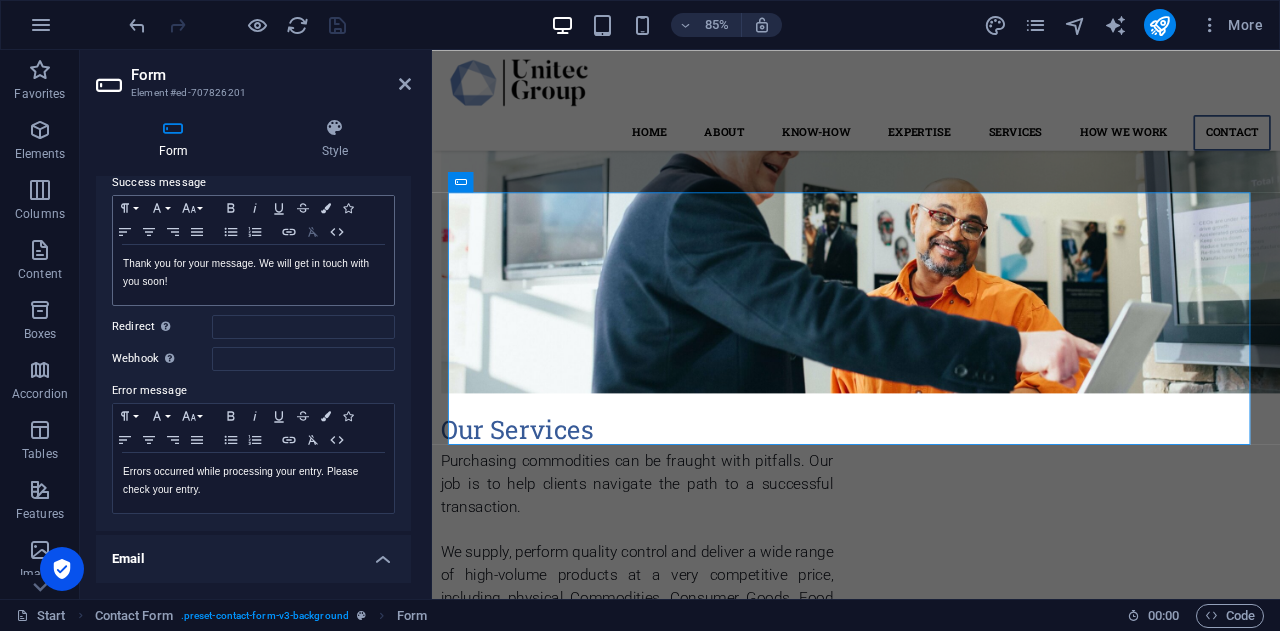 scroll, scrollTop: 0, scrollLeft: 0, axis: both 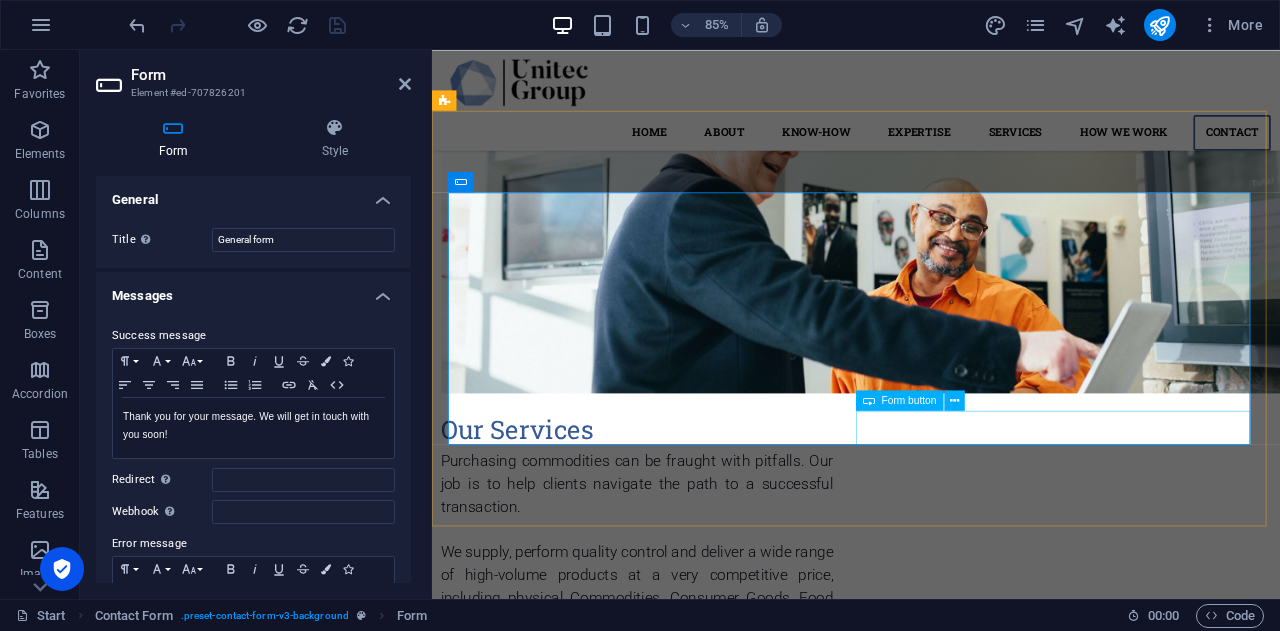 click on "Submit" at bounding box center (1171, 2690) 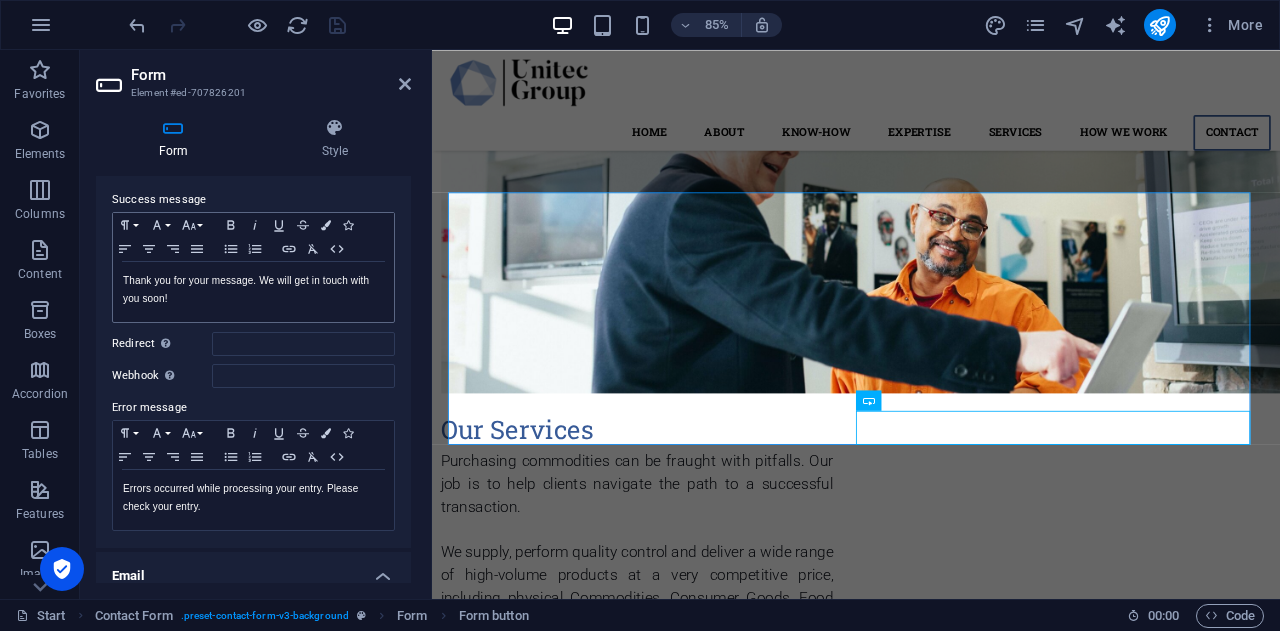 scroll, scrollTop: 140, scrollLeft: 0, axis: vertical 